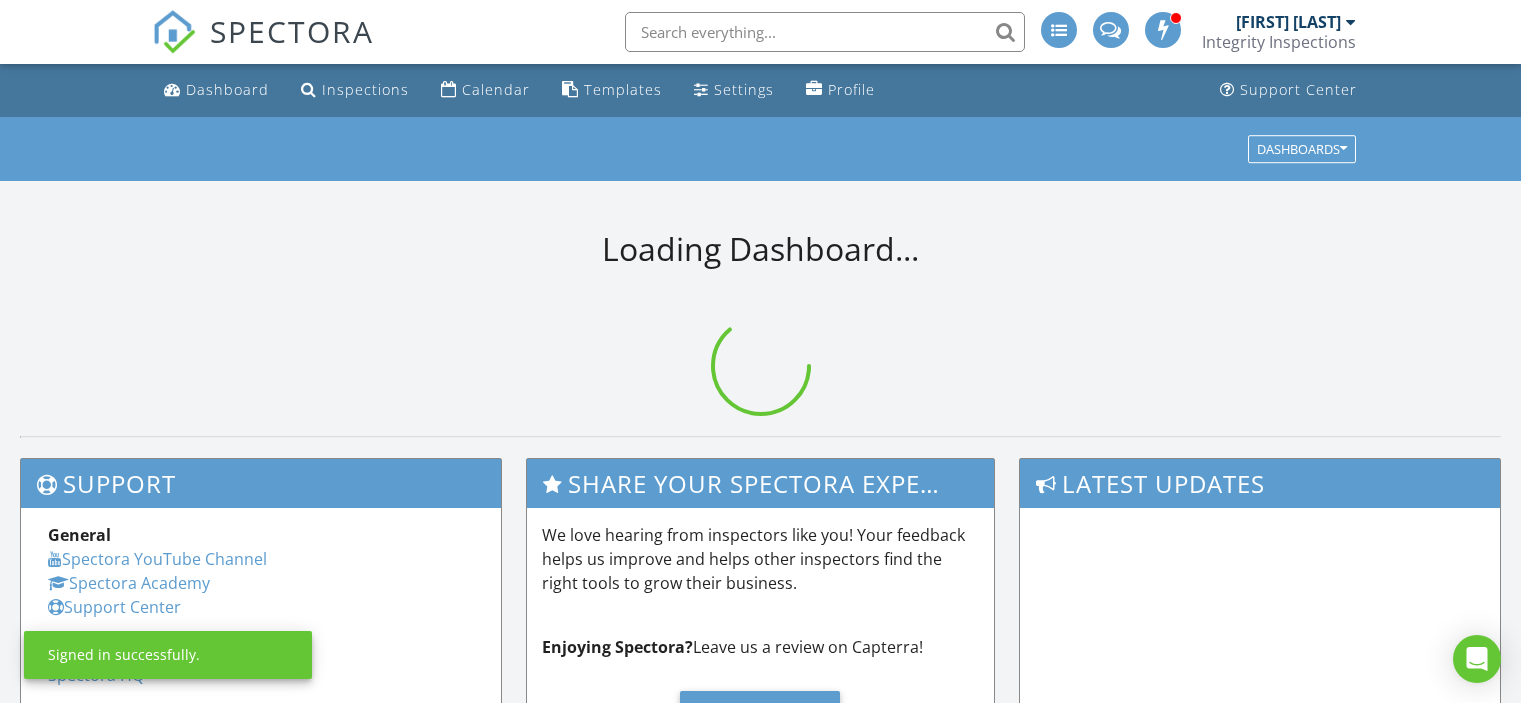 scroll, scrollTop: 0, scrollLeft: 0, axis: both 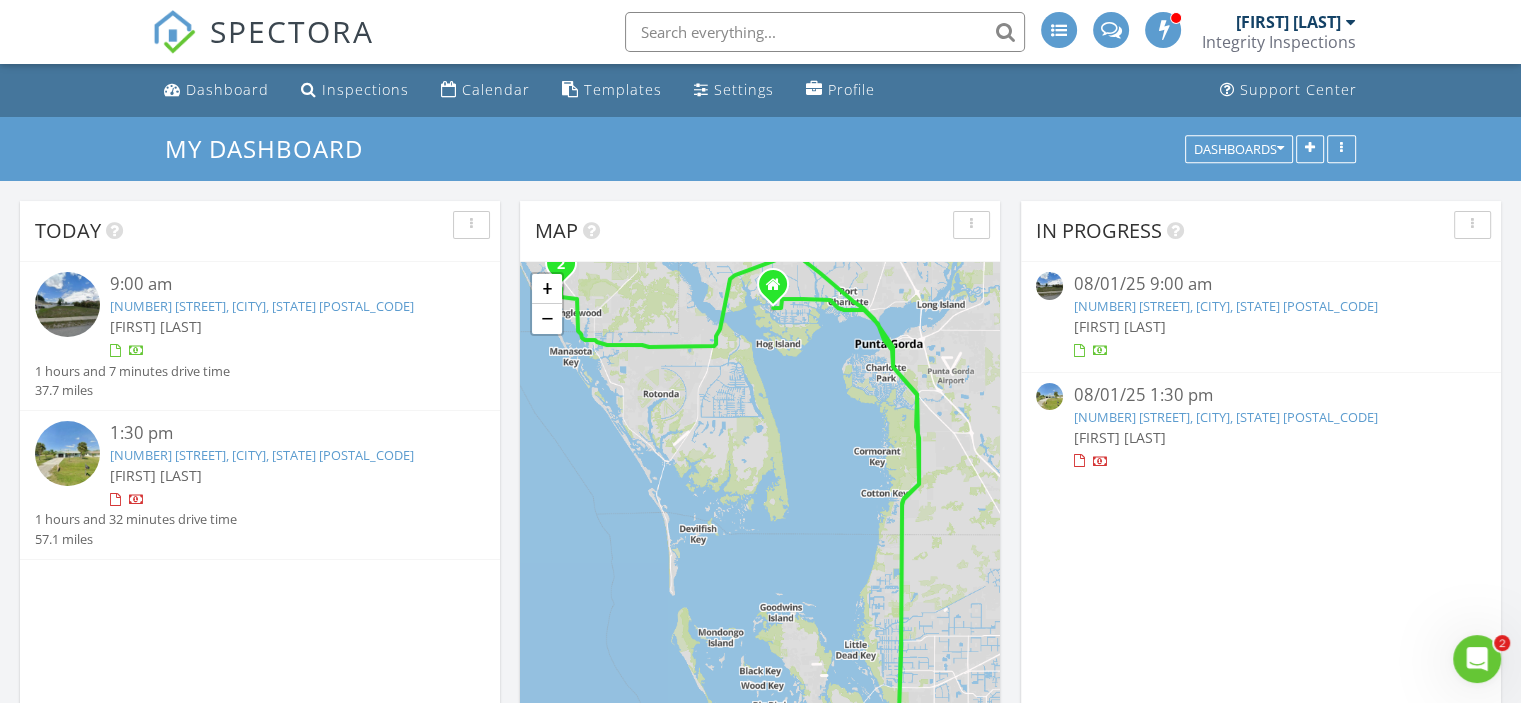 click on "[NUMBER] [STREET], [CITY], [STATE] [POSTAL_CODE]" at bounding box center (1225, 417) 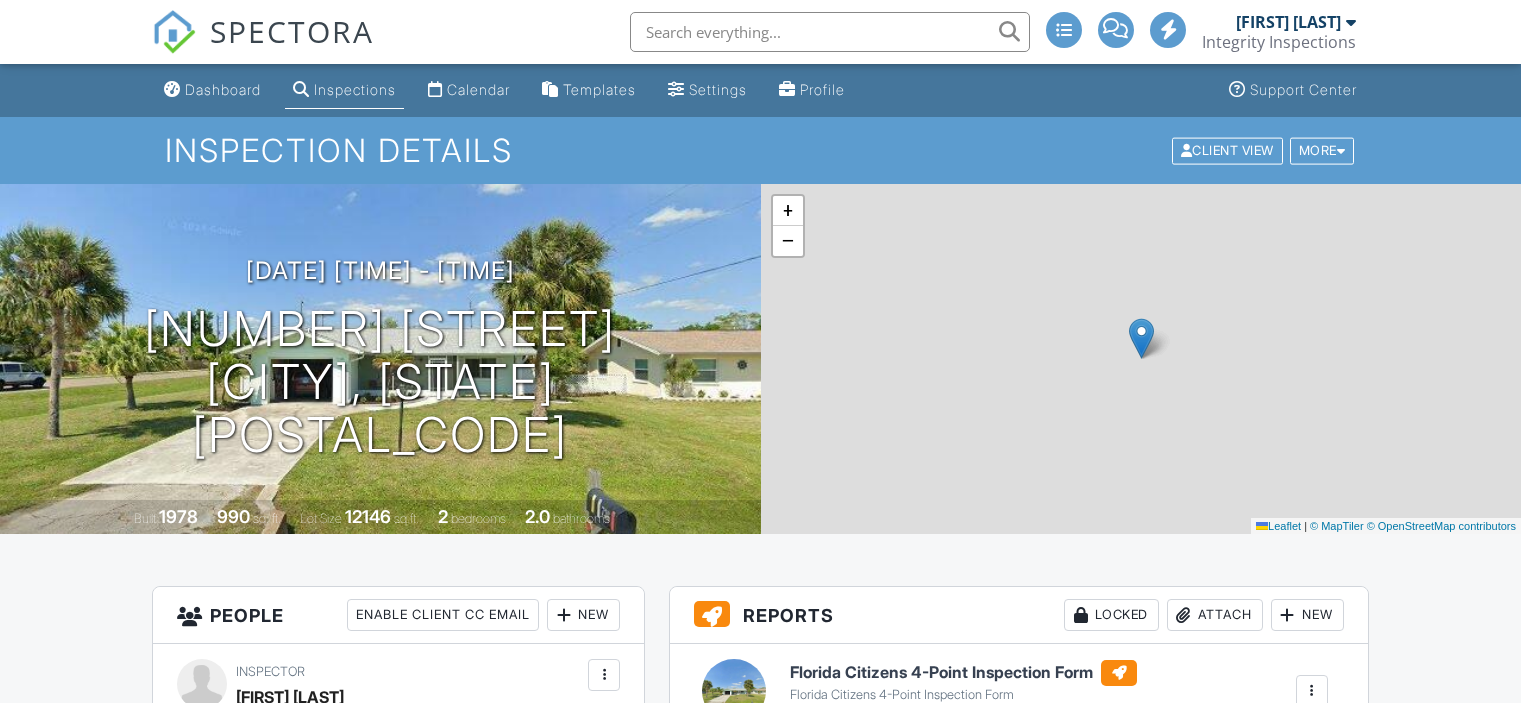scroll, scrollTop: 0, scrollLeft: 0, axis: both 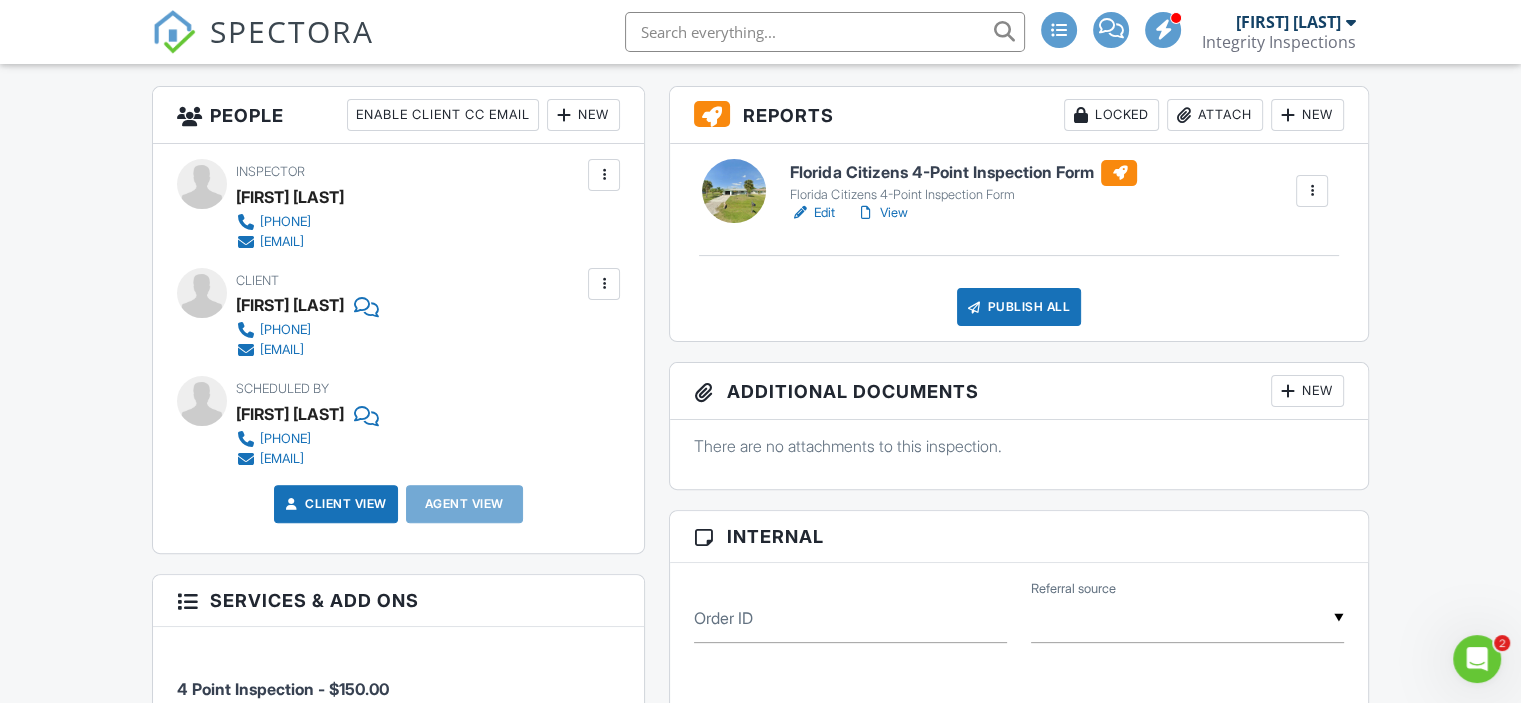 click on "Florida Citizens 4-Point Inspection Form" at bounding box center [963, 173] 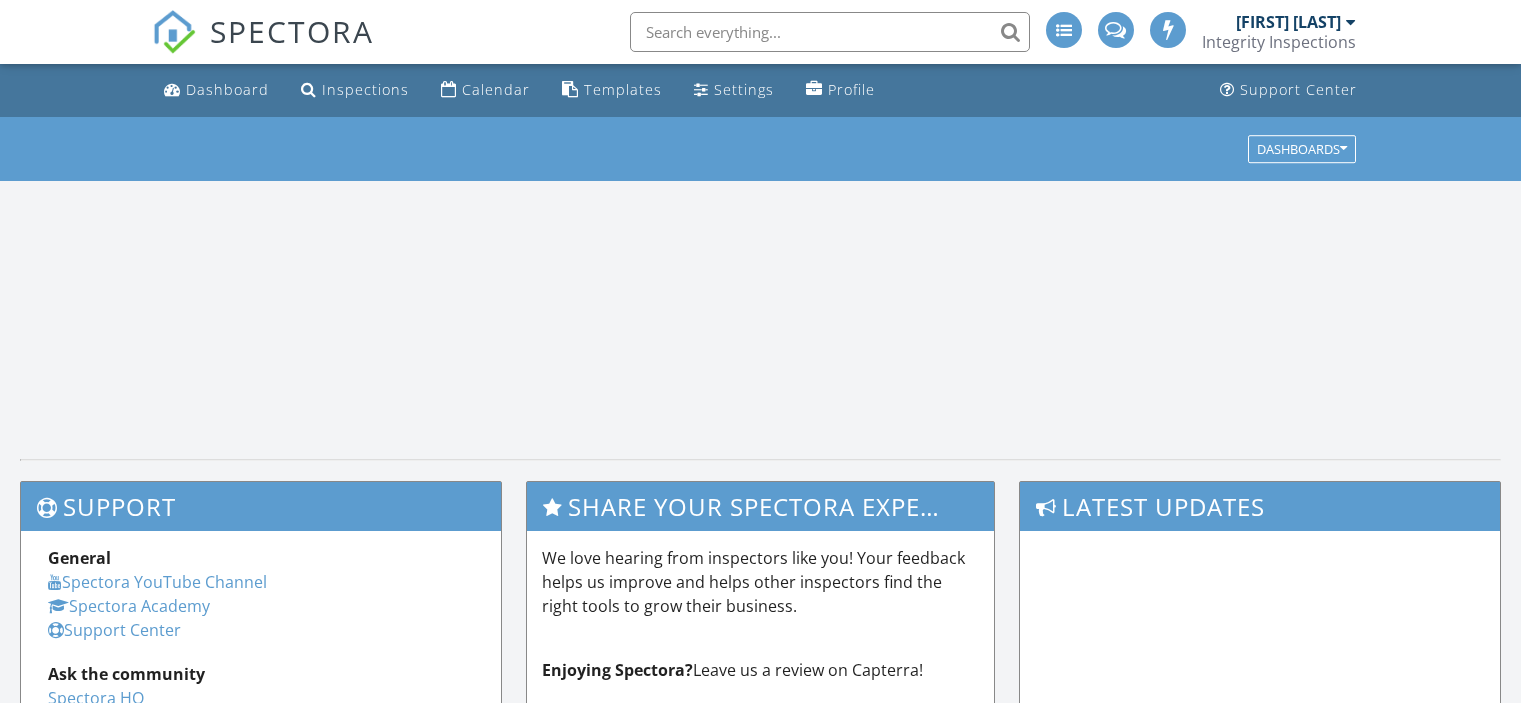 scroll, scrollTop: 0, scrollLeft: 0, axis: both 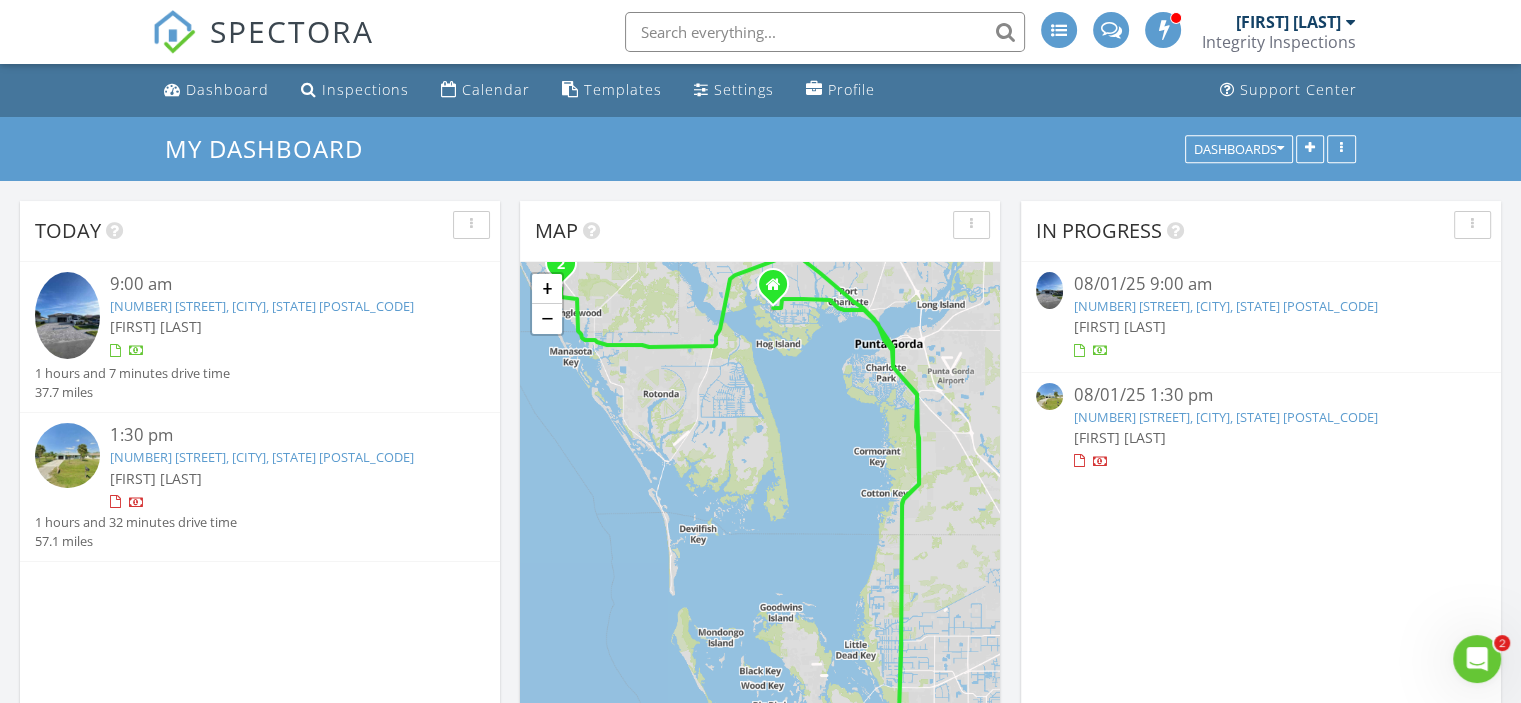 click at bounding box center (1351, 22) 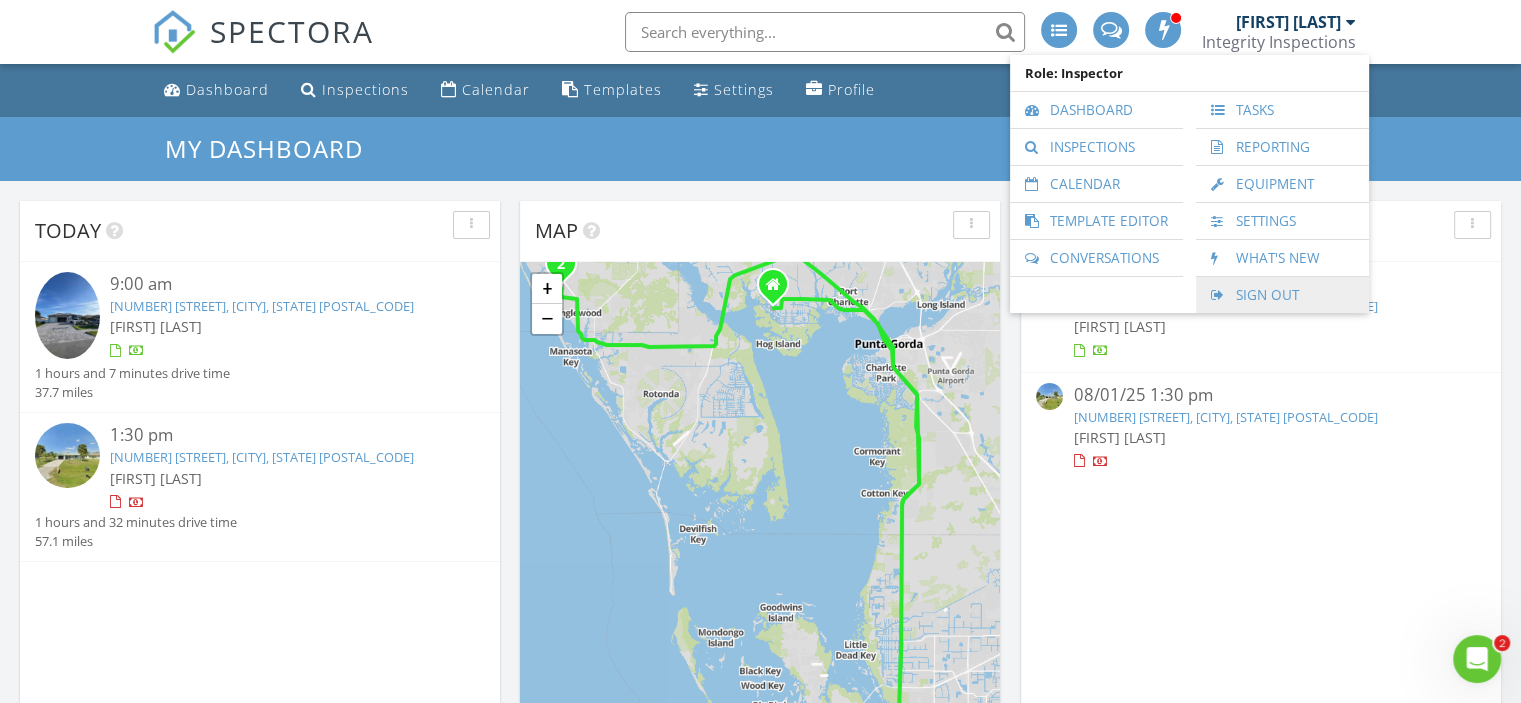click on "Sign Out" at bounding box center [1282, 295] 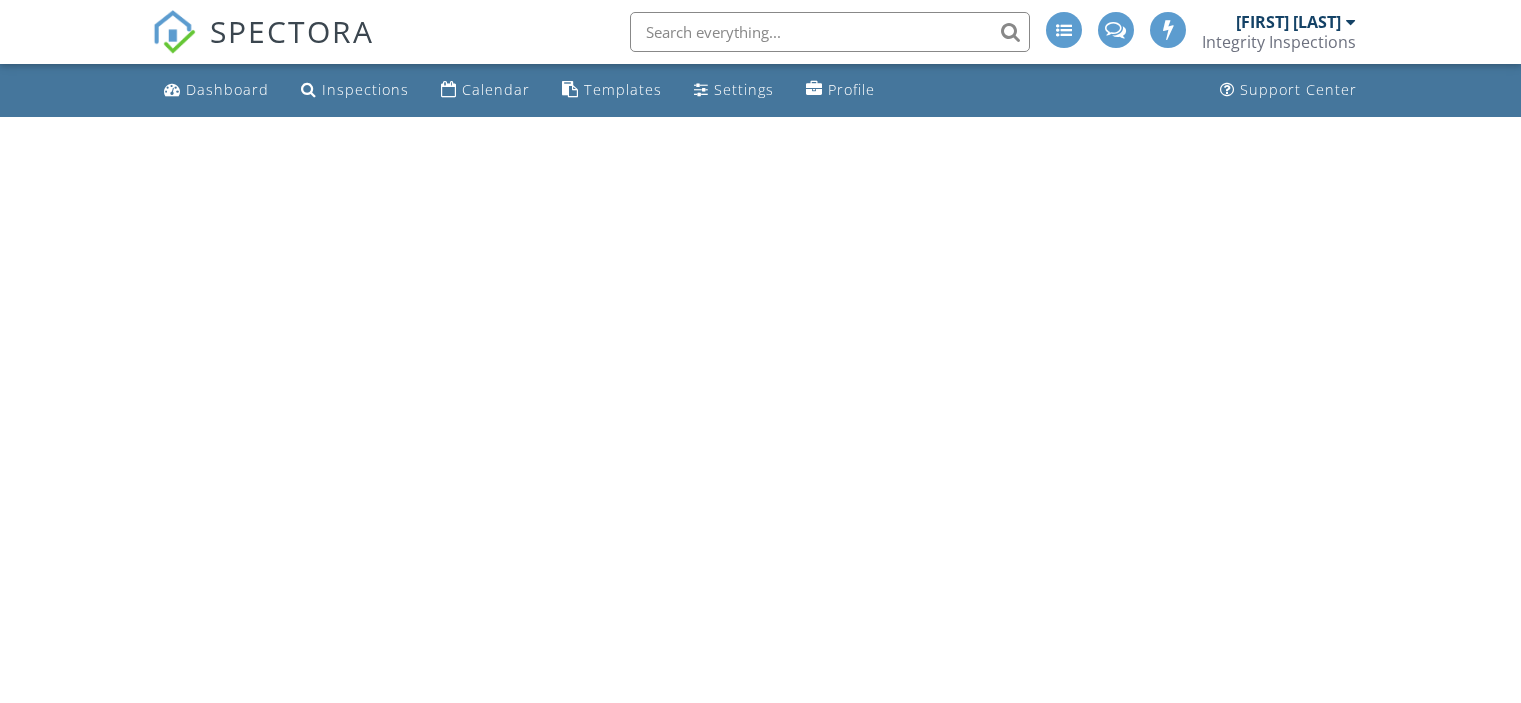 scroll, scrollTop: 0, scrollLeft: 0, axis: both 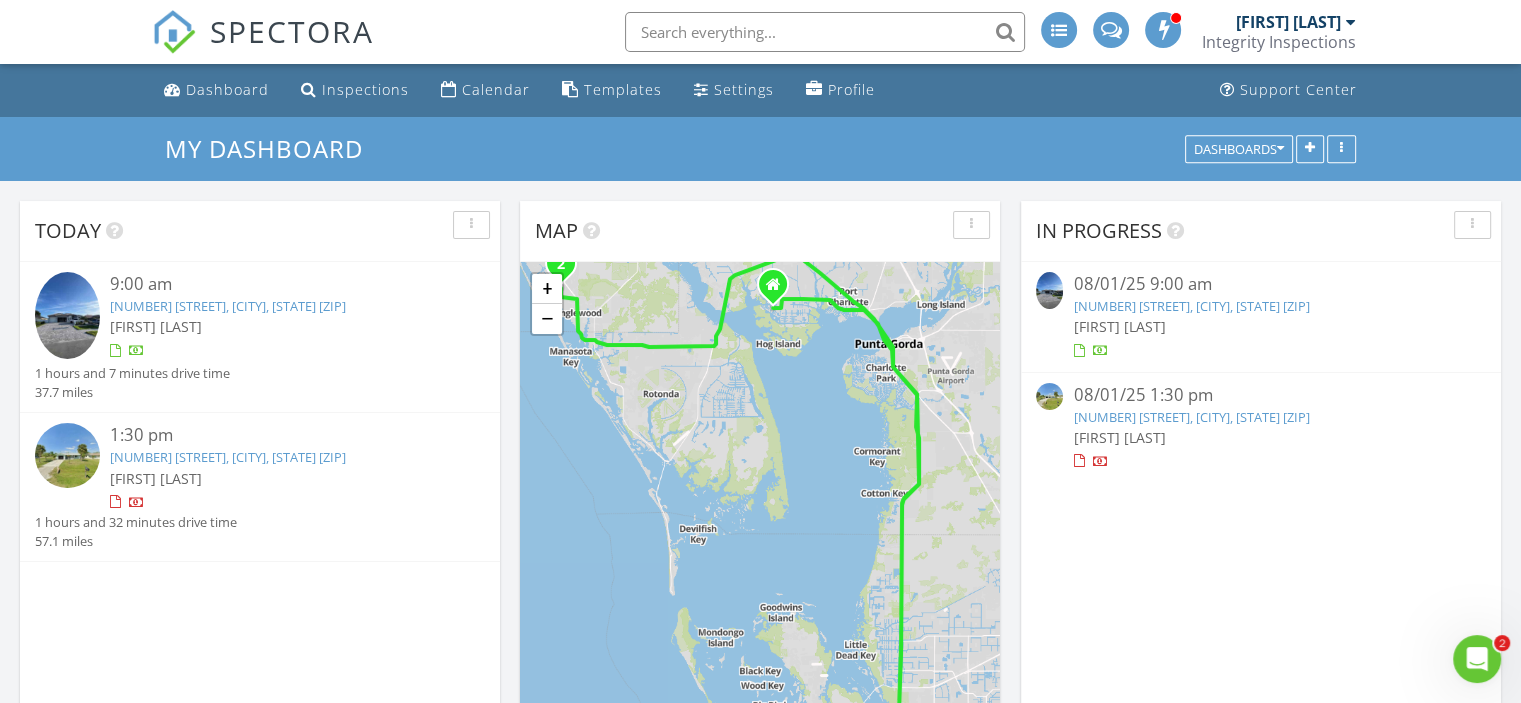 click on "[NUMBER] [STREET], [CITY], [STATE] [POSTAL_CODE]" at bounding box center [1191, 417] 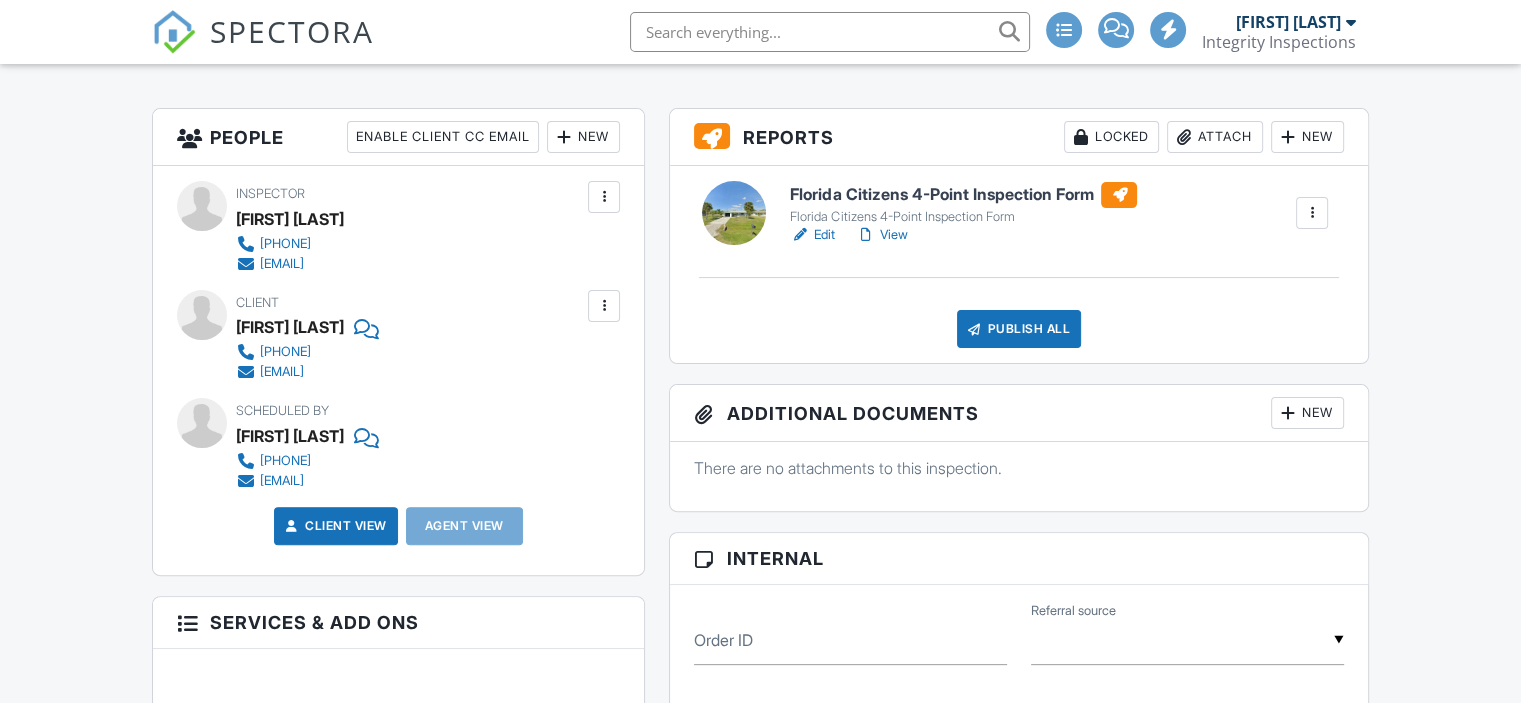scroll, scrollTop: 500, scrollLeft: 0, axis: vertical 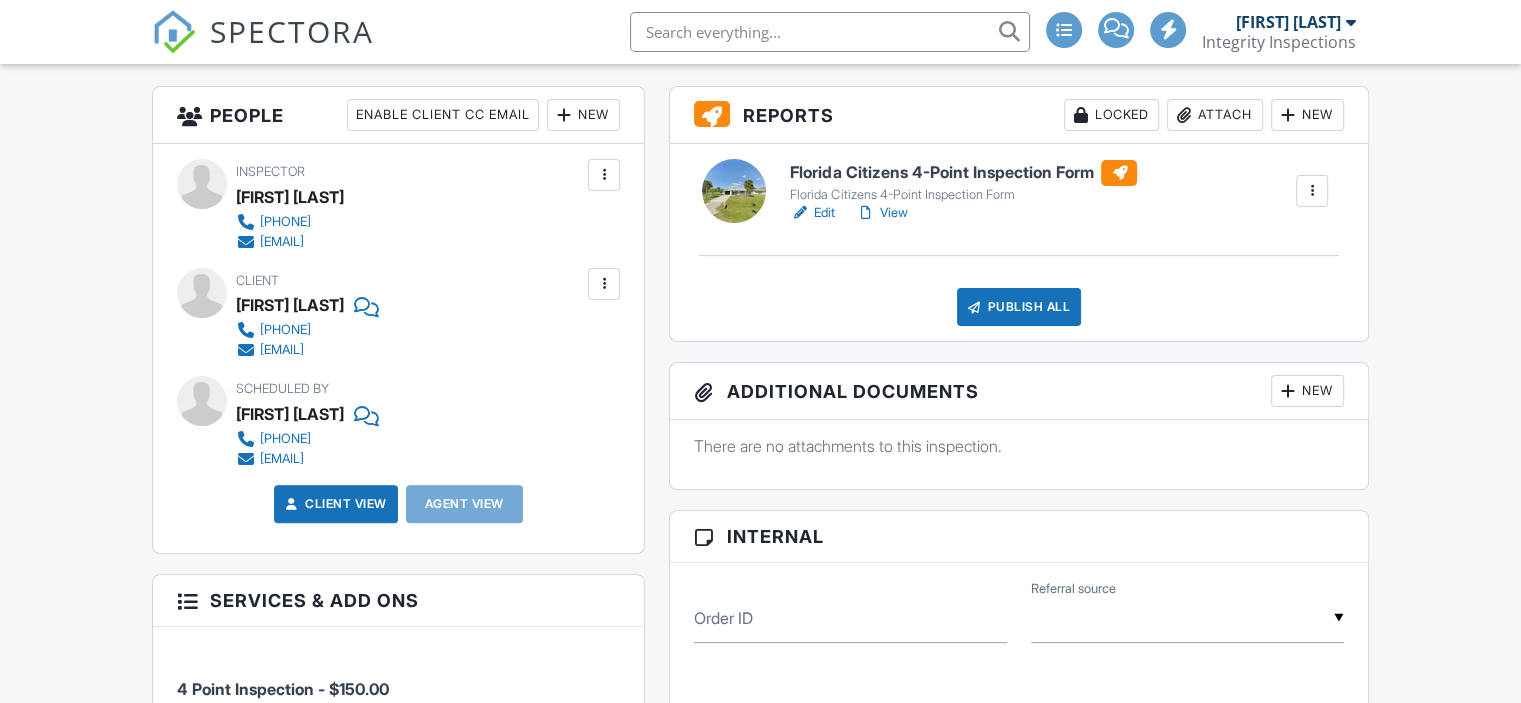click on "Florida Citizens 4-Point Inspection Form" at bounding box center [963, 173] 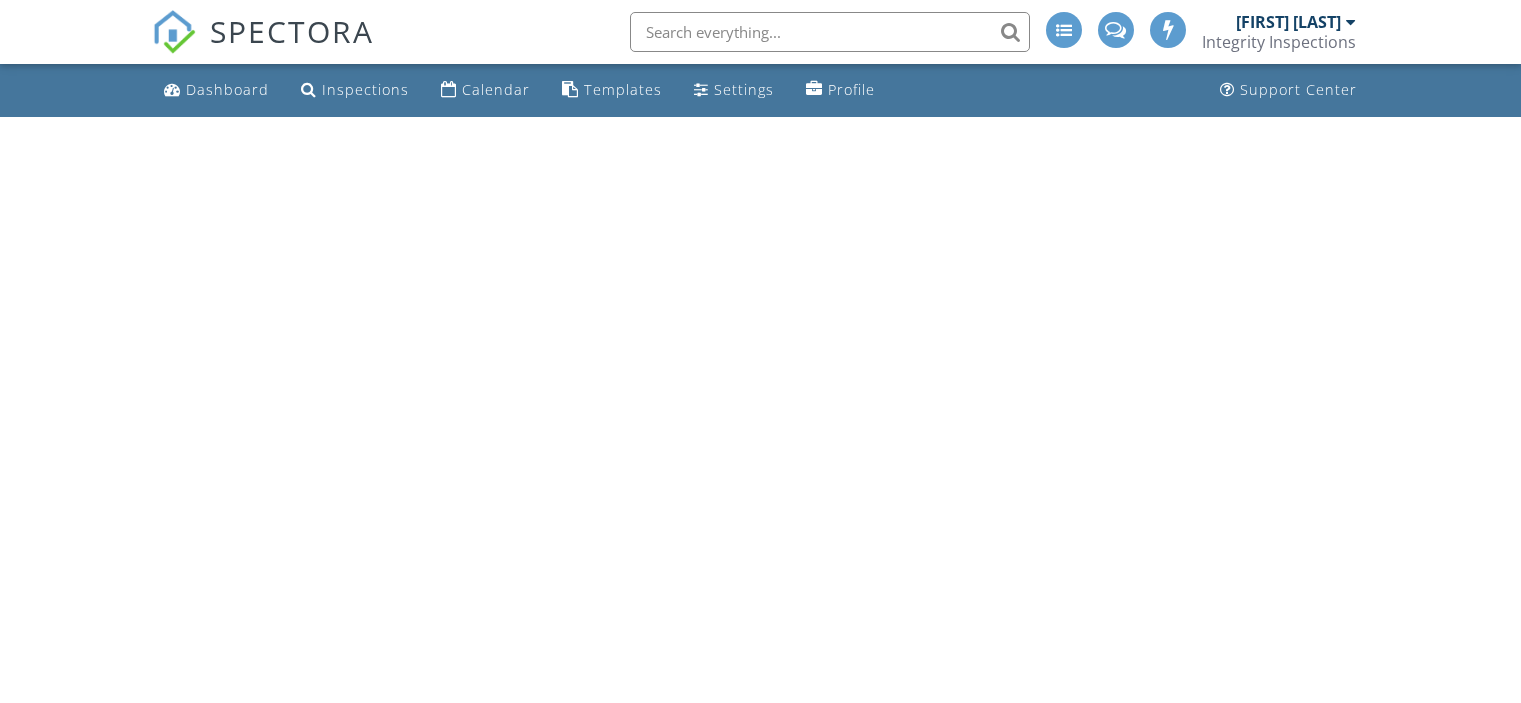 scroll, scrollTop: 0, scrollLeft: 0, axis: both 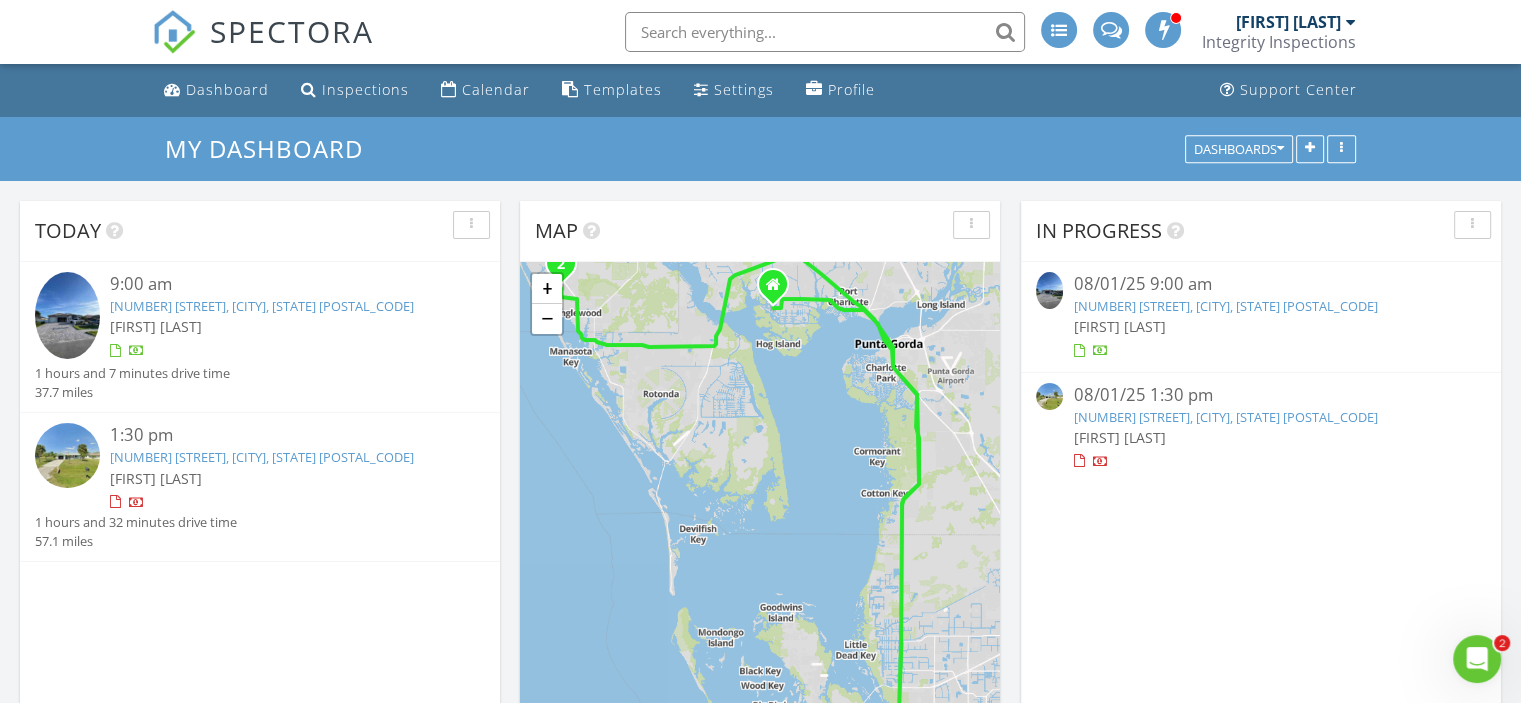click on "[NUMBER] [STREET], [CITY], [STATE] [POSTAL_CODE]" at bounding box center [1225, 417] 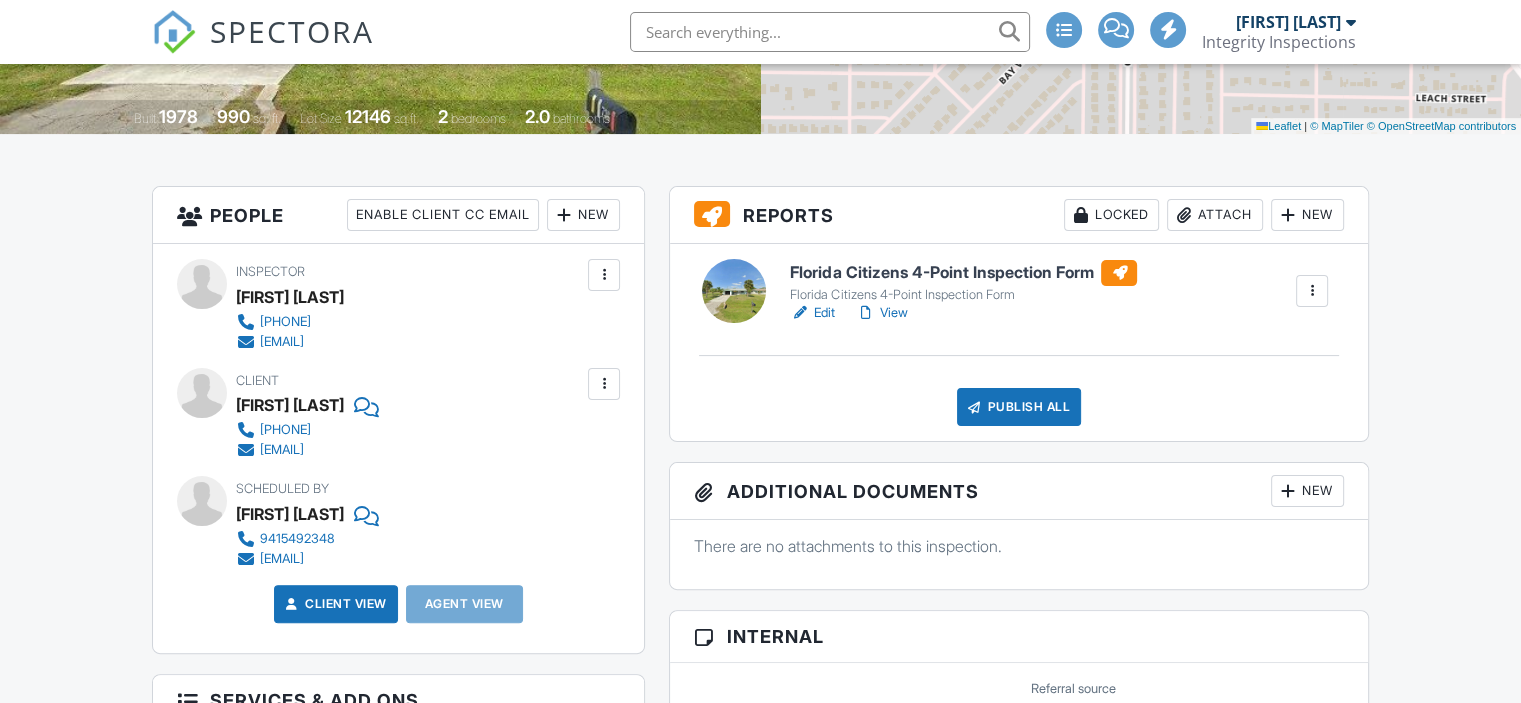 scroll, scrollTop: 400, scrollLeft: 0, axis: vertical 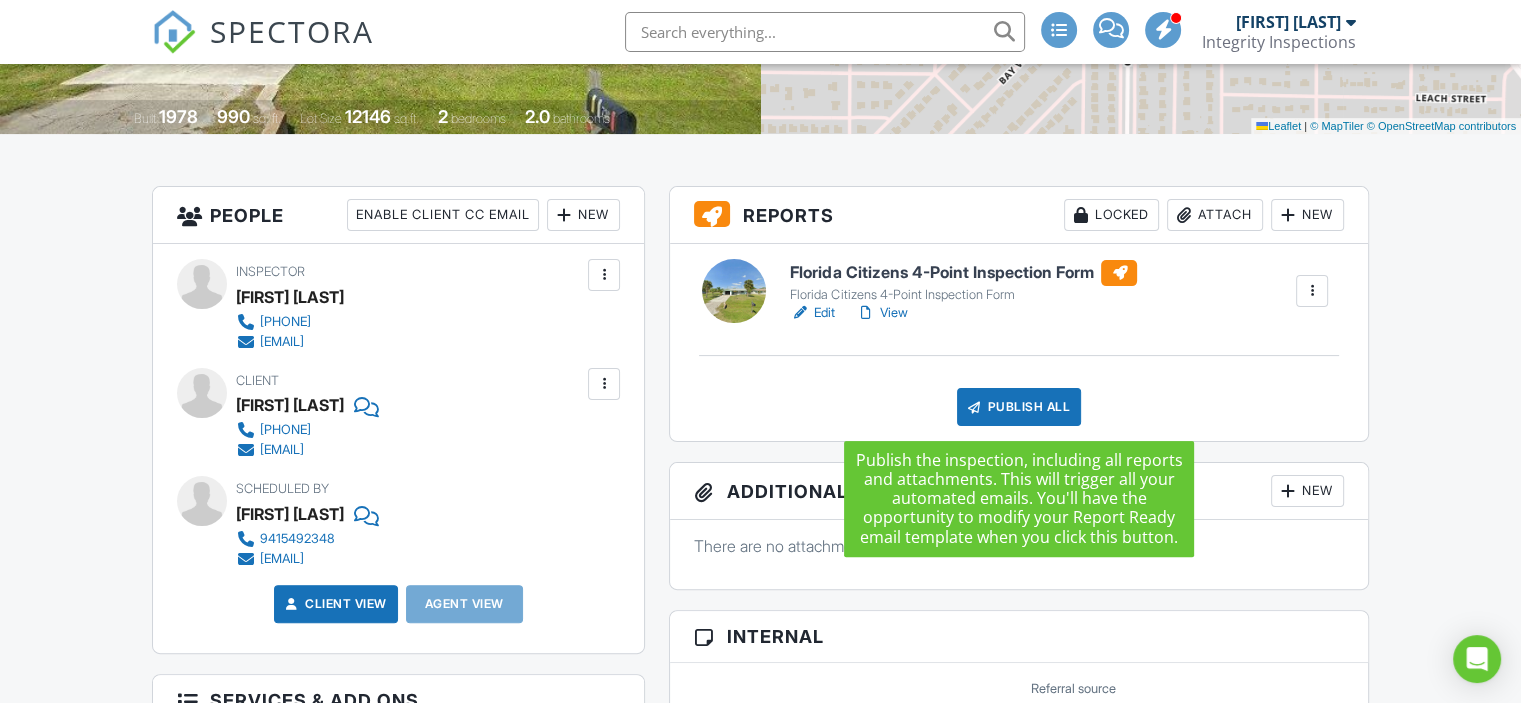 click on "Publish All" at bounding box center [1019, 407] 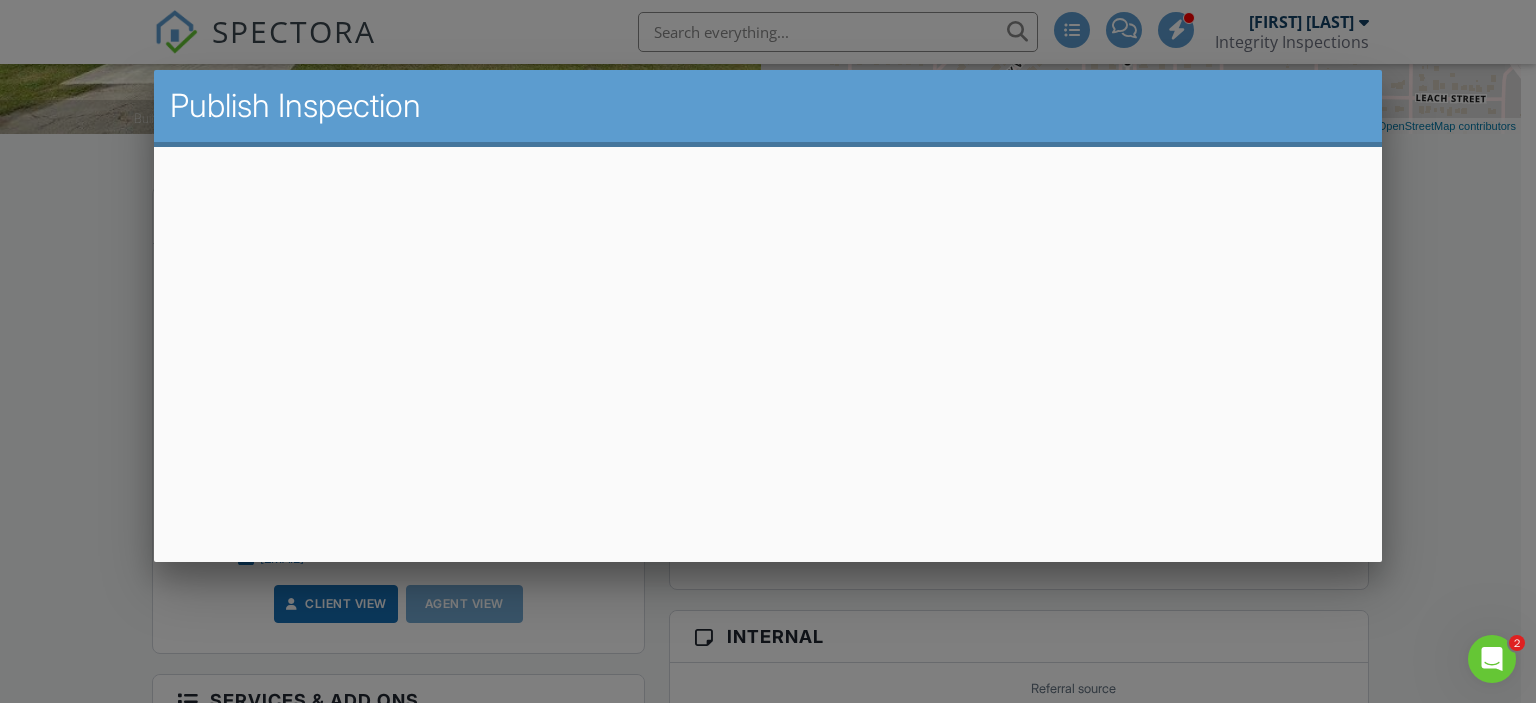 scroll, scrollTop: 0, scrollLeft: 0, axis: both 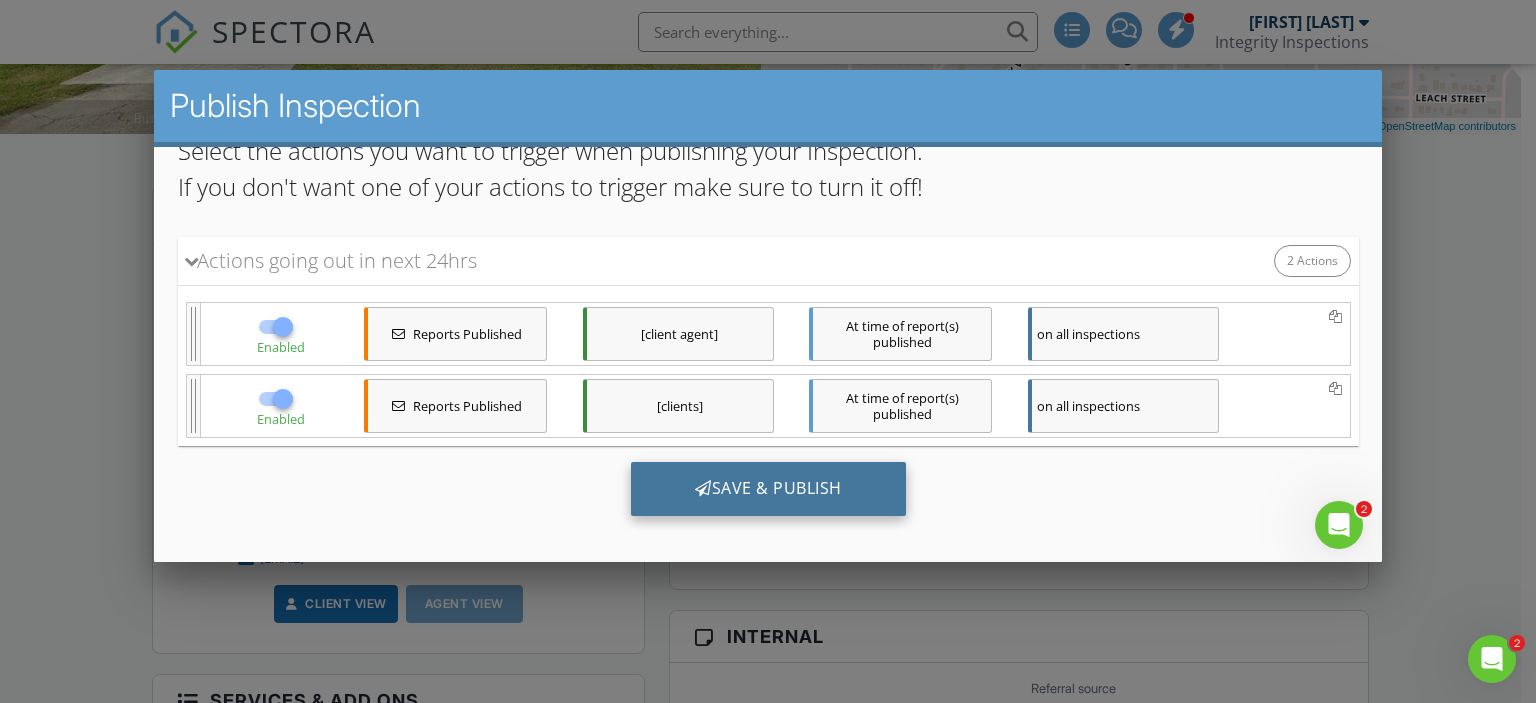 click on "Save & Publish" at bounding box center [767, 489] 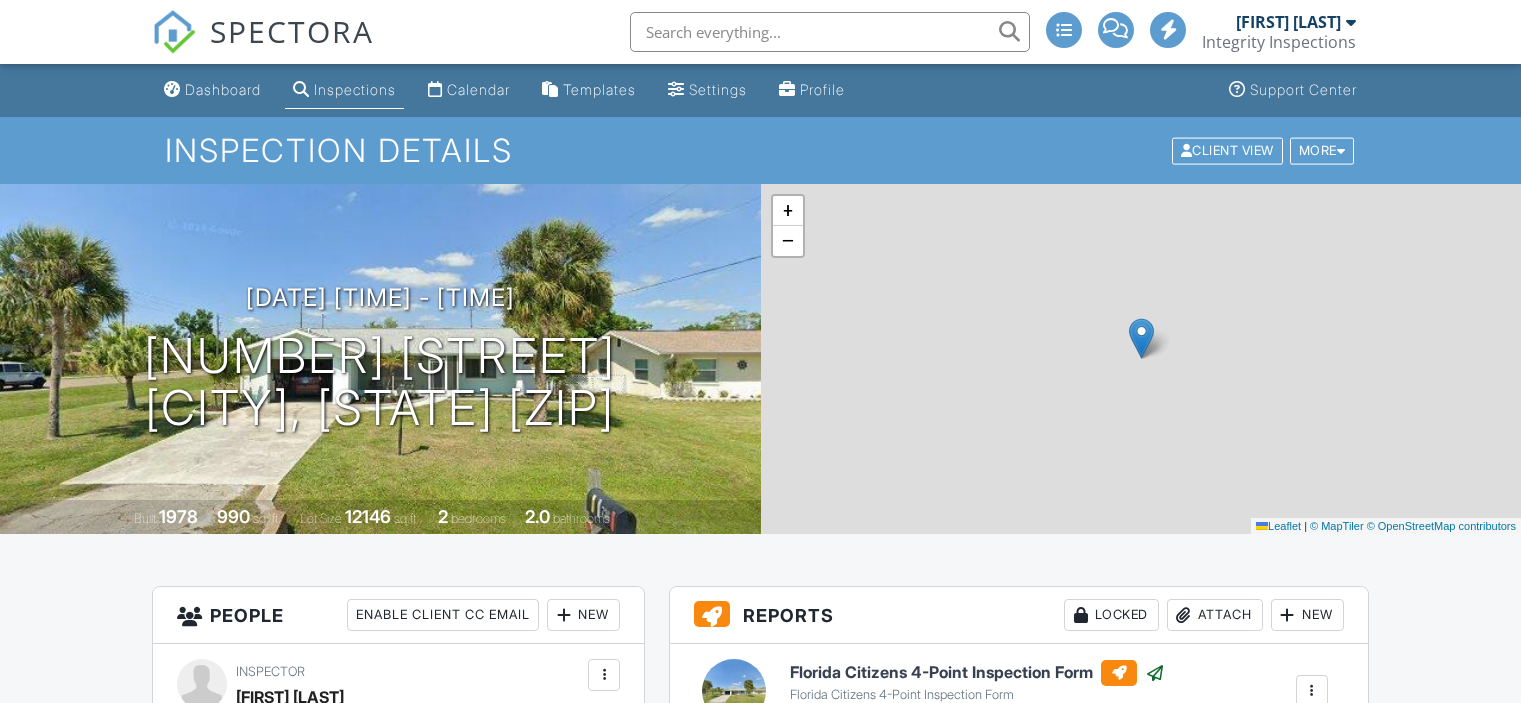 scroll, scrollTop: 0, scrollLeft: 0, axis: both 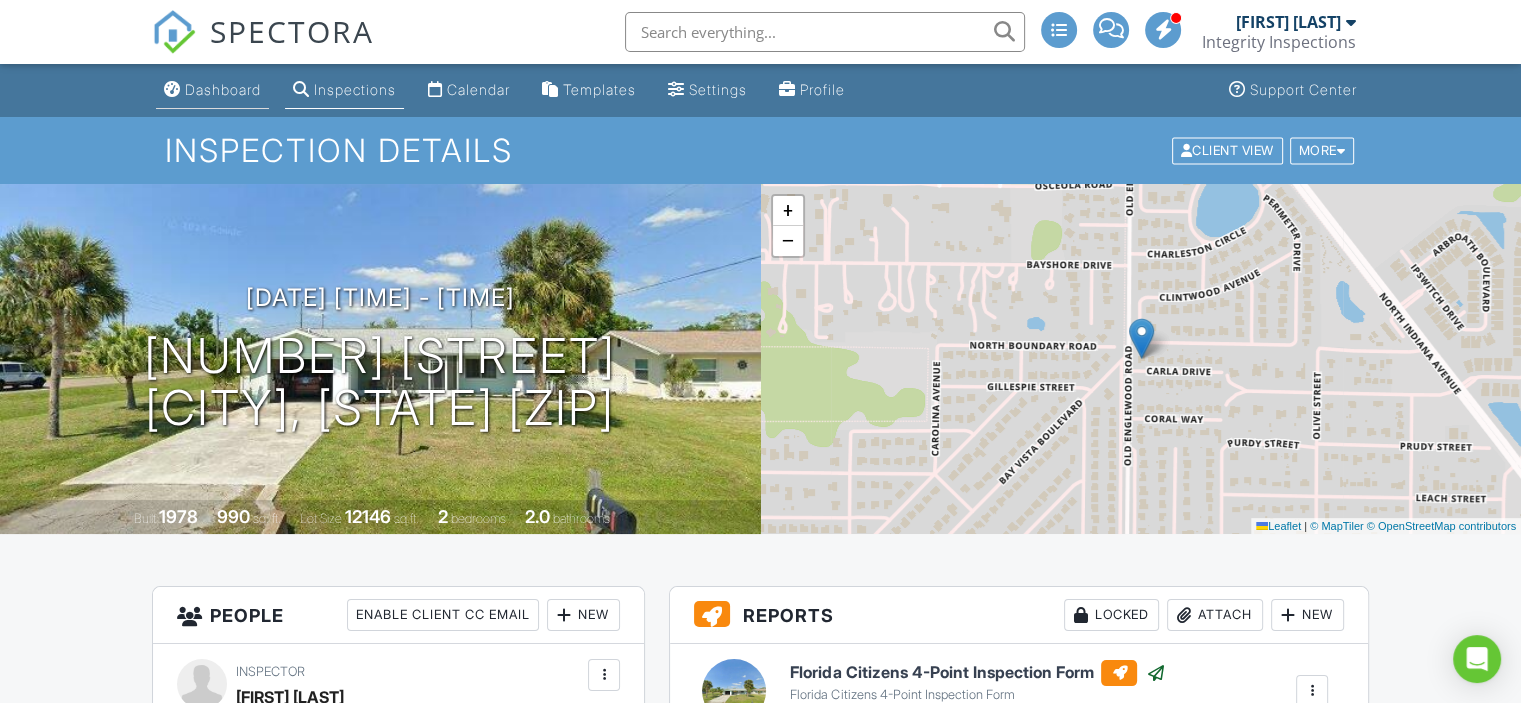 click on "Dashboard" at bounding box center [223, 89] 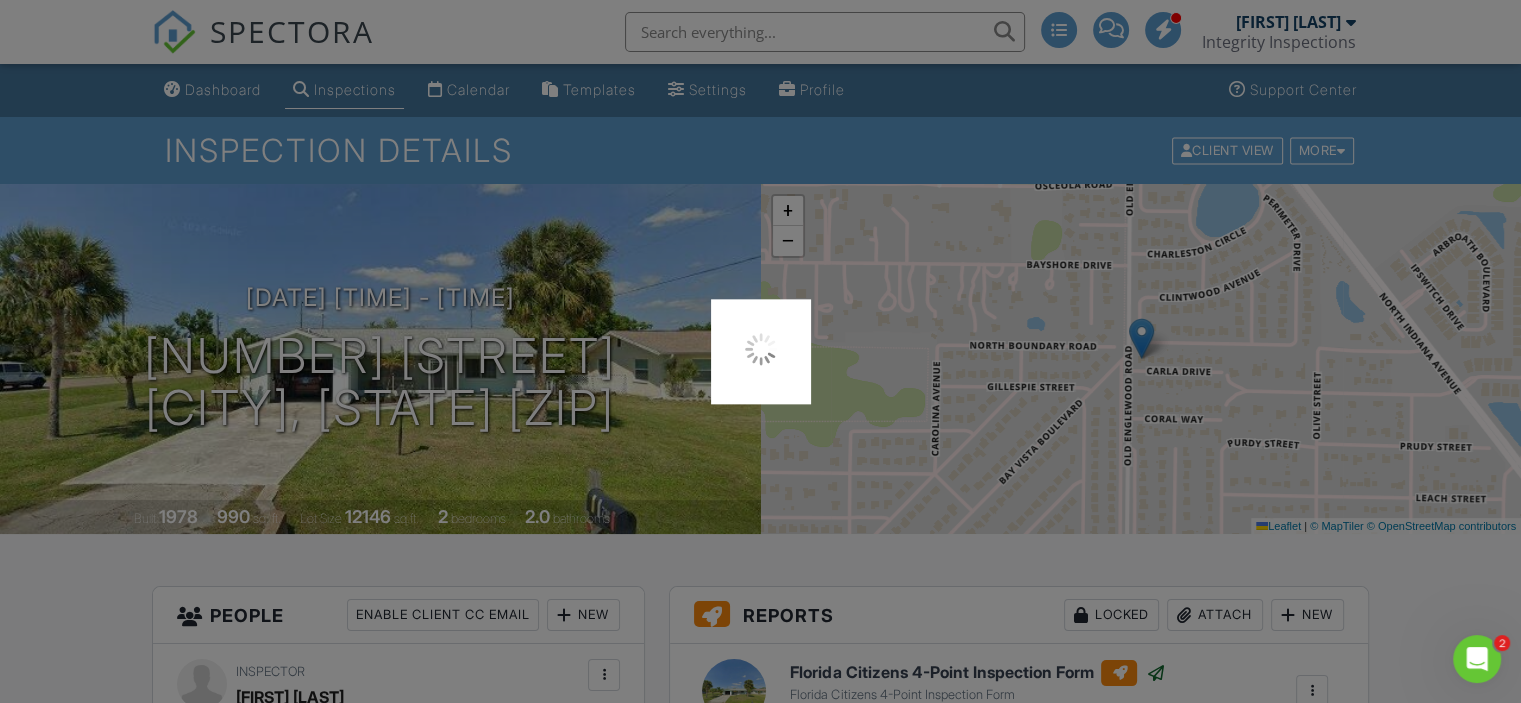scroll, scrollTop: 0, scrollLeft: 0, axis: both 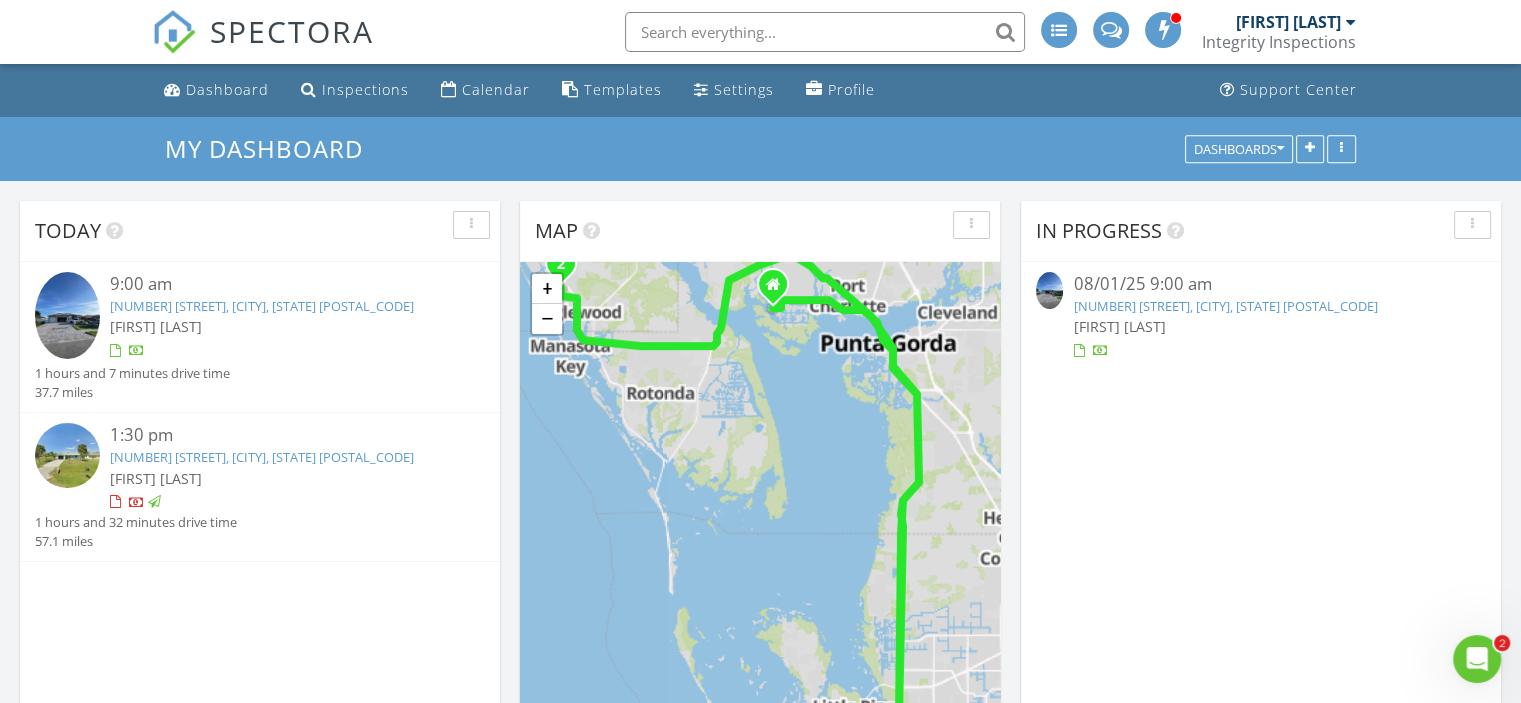 click on "[NUMBER] [STREET], [CITY], [STATE] [POSTAL_CODE]" at bounding box center (1225, 306) 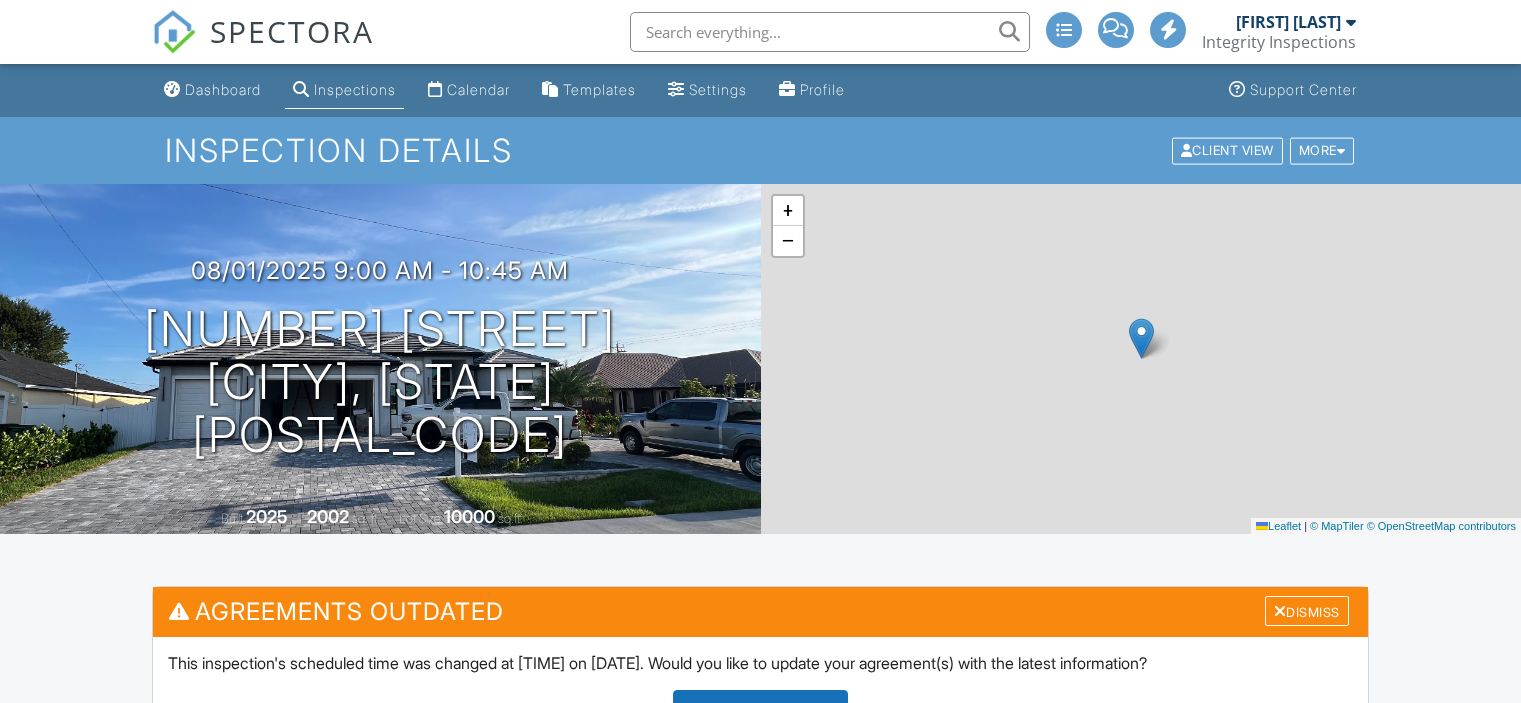 scroll, scrollTop: 0, scrollLeft: 0, axis: both 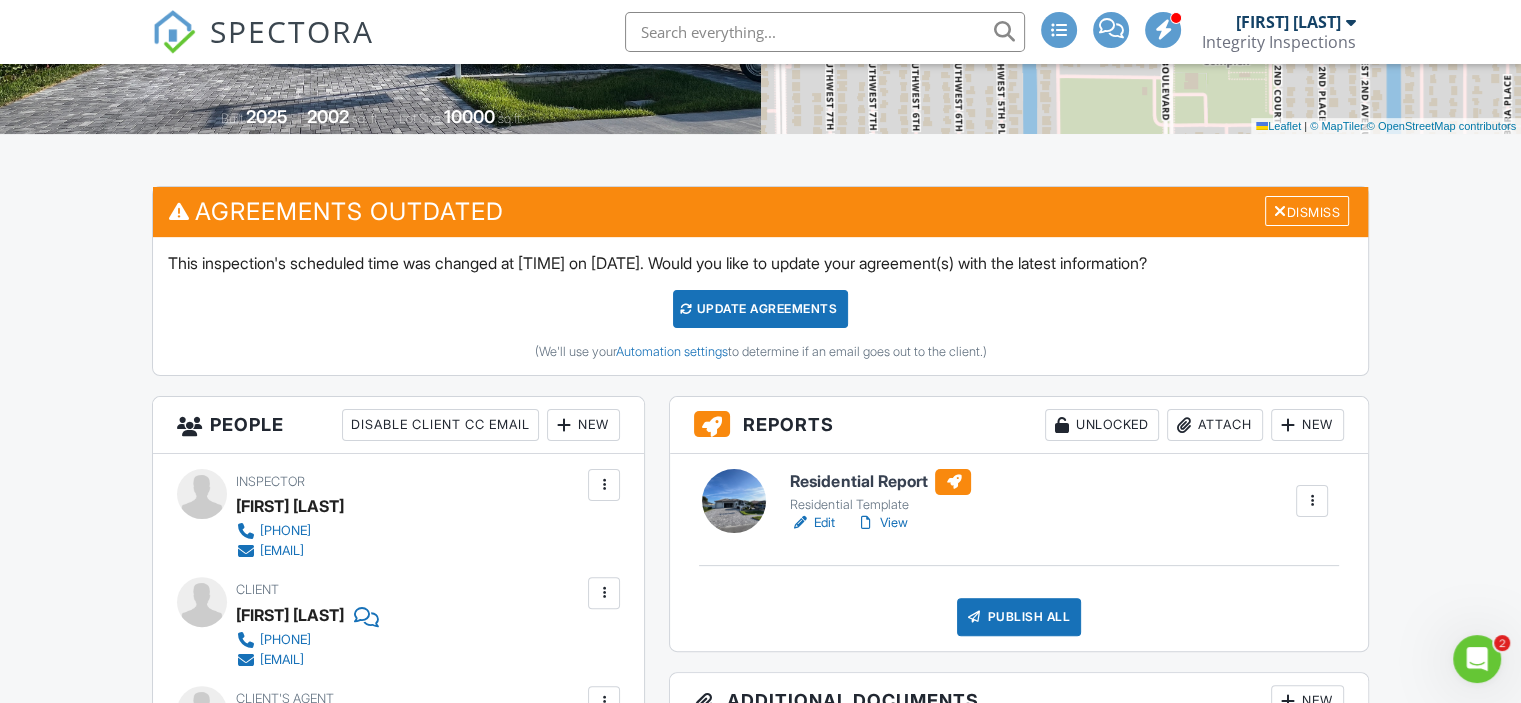 click on "Residential Report" at bounding box center [880, 482] 